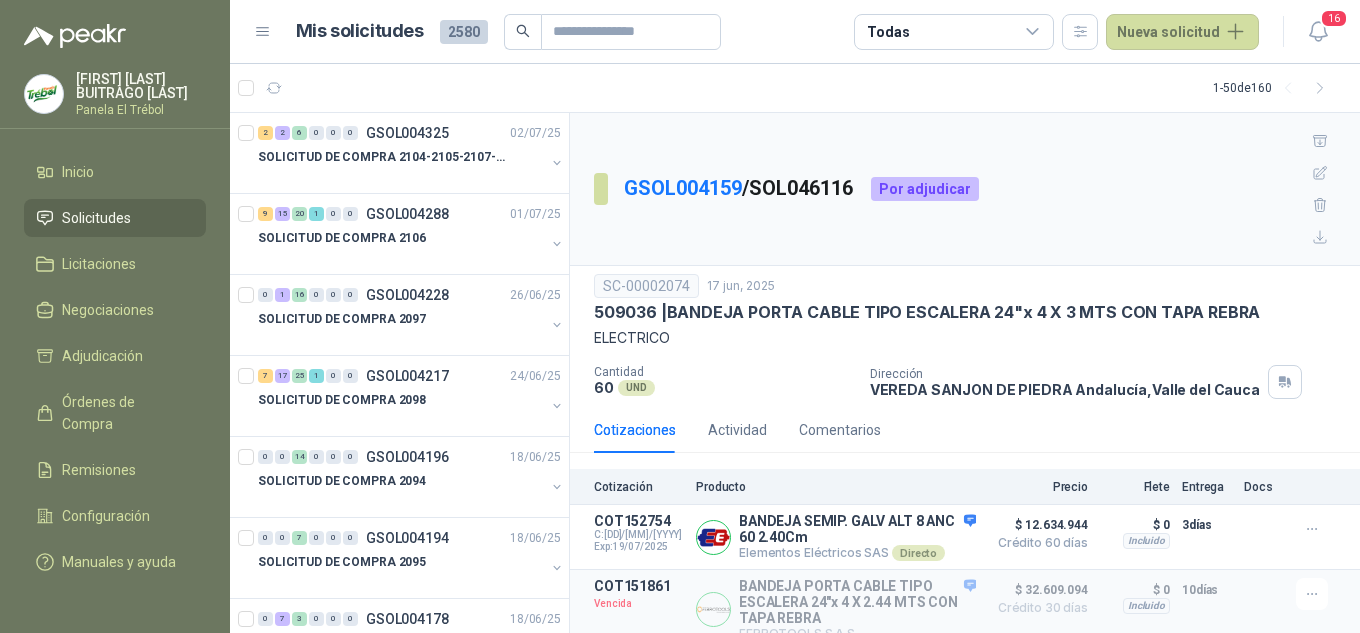 scroll, scrollTop: 0, scrollLeft: 0, axis: both 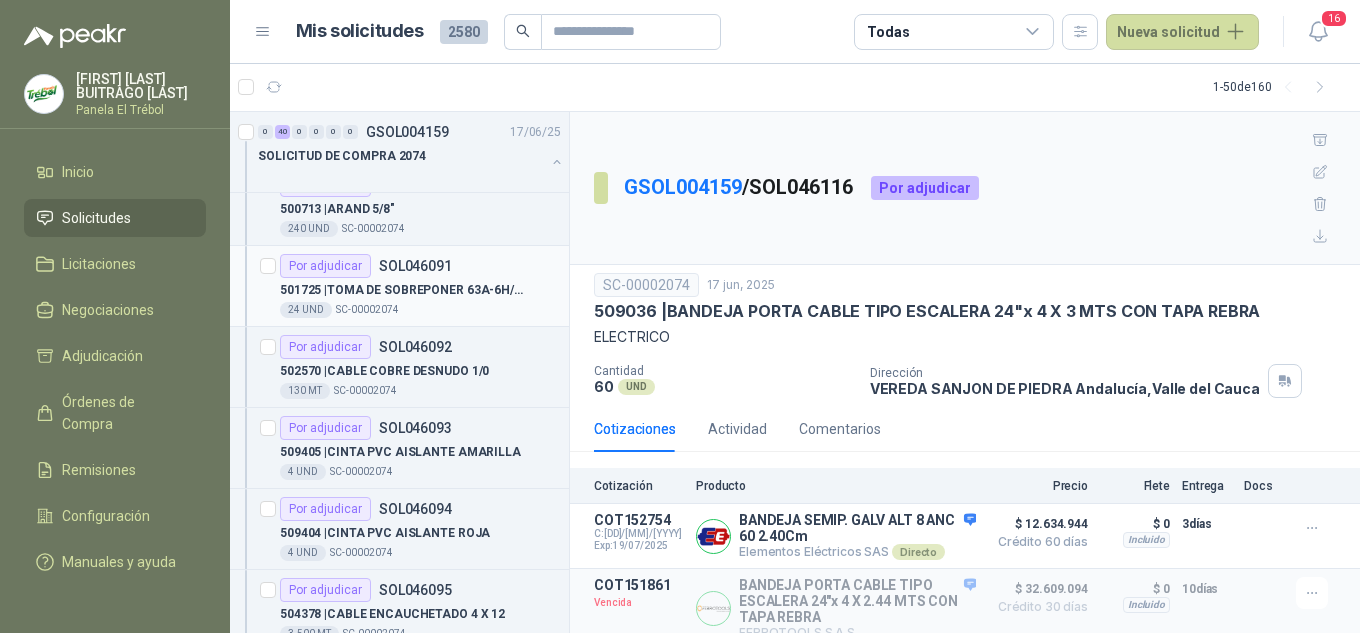 click on "501725 |  TOMA DE SOBREPONER 63A-6H/380-415V 4X63 REF/15063" at bounding box center [404, 290] 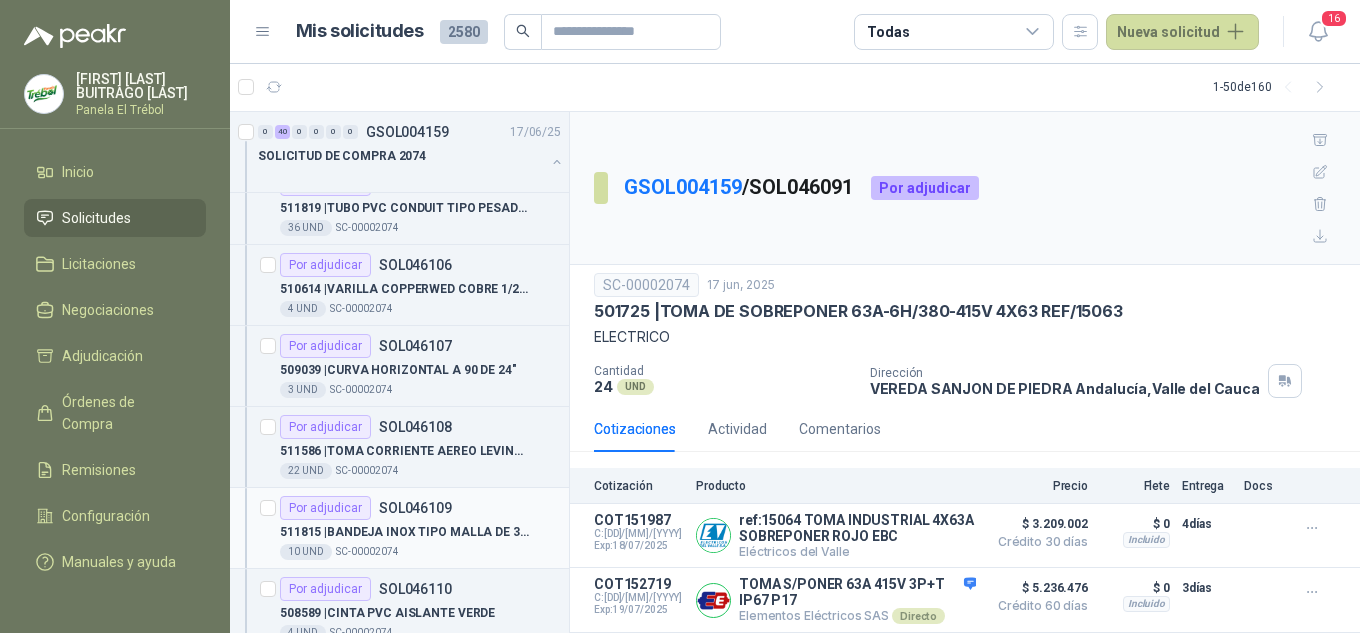 scroll, scrollTop: 2267, scrollLeft: 0, axis: vertical 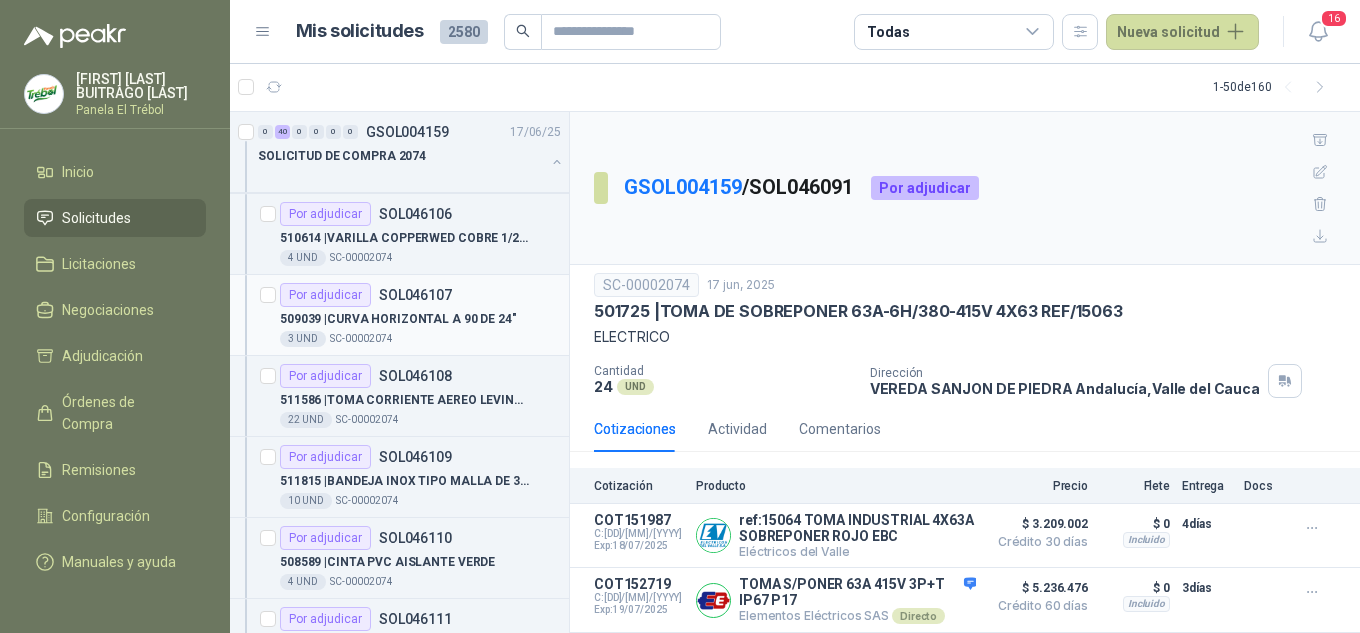 click on "509039 |  CURVA HORIZONTAL A 90 DE 24"" at bounding box center (398, 319) 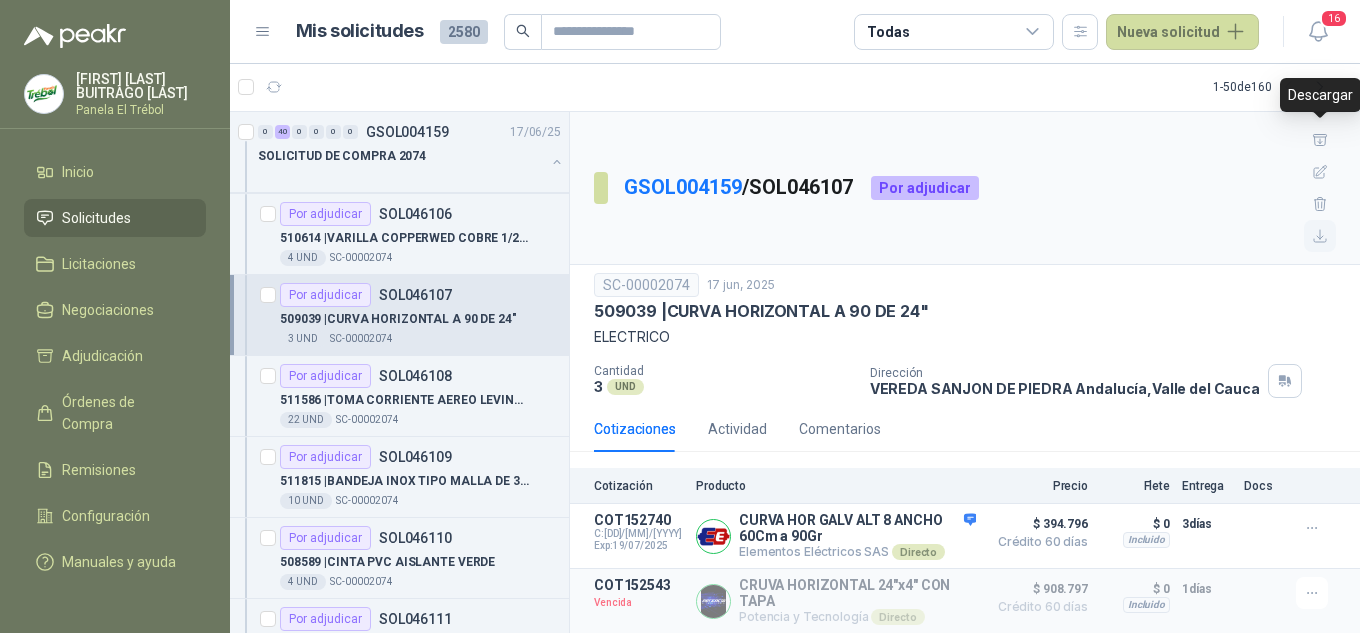click at bounding box center [1320, 236] 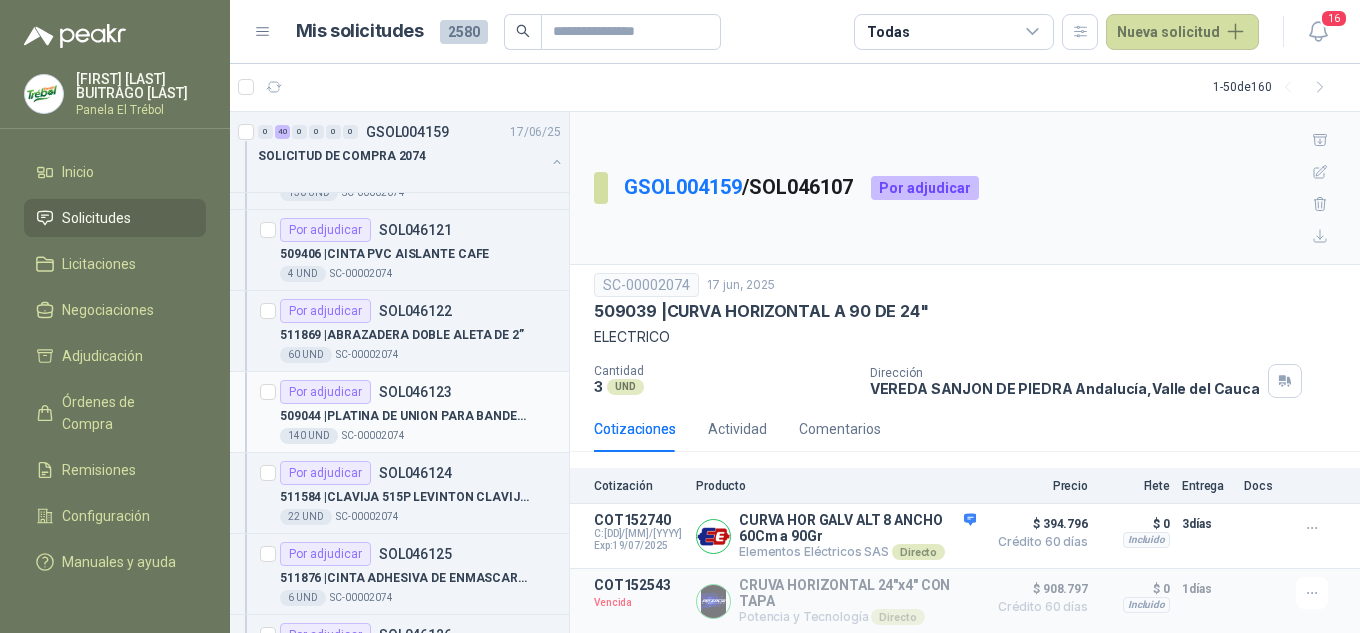 scroll, scrollTop: 3467, scrollLeft: 0, axis: vertical 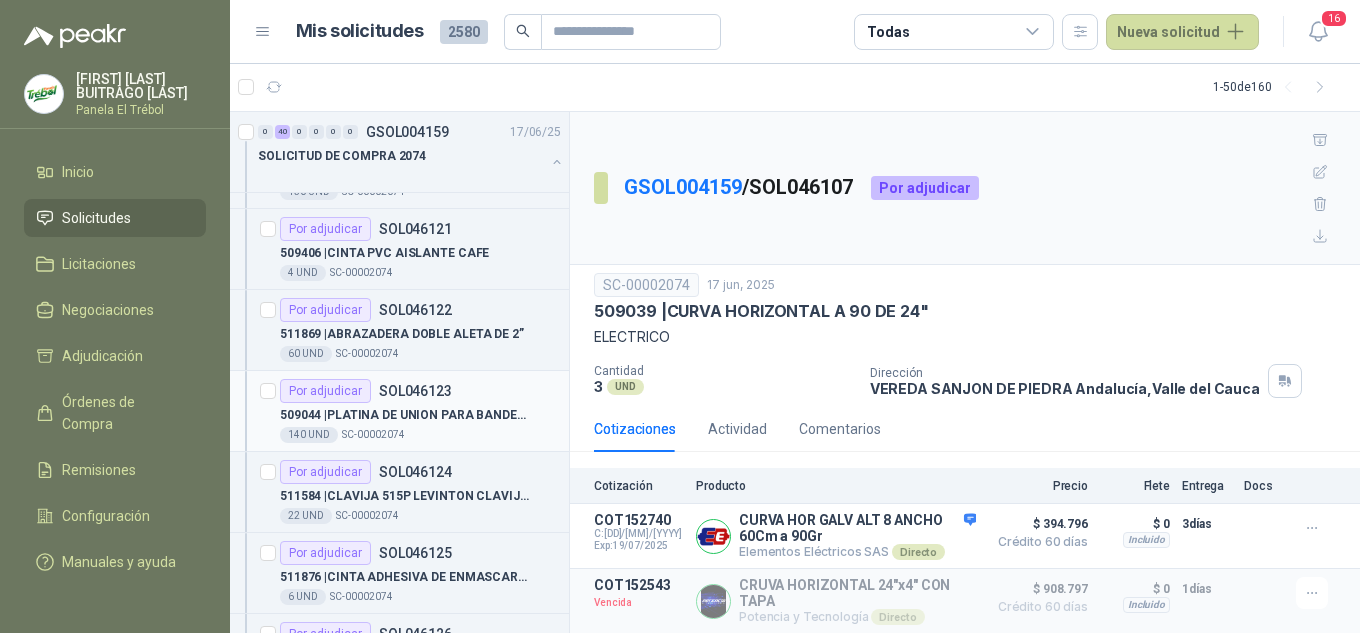 click on "509044 |  PLATINA DE UNION PARA BANDEJA" at bounding box center (404, 415) 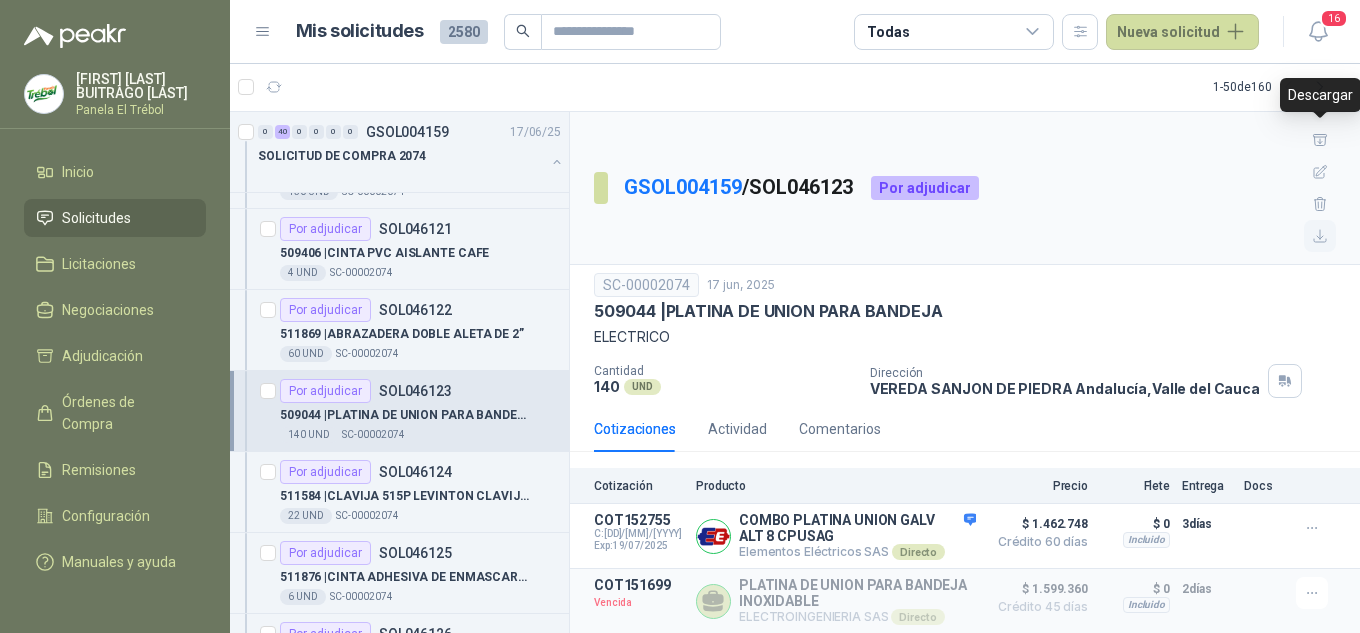 click at bounding box center (1320, 236) 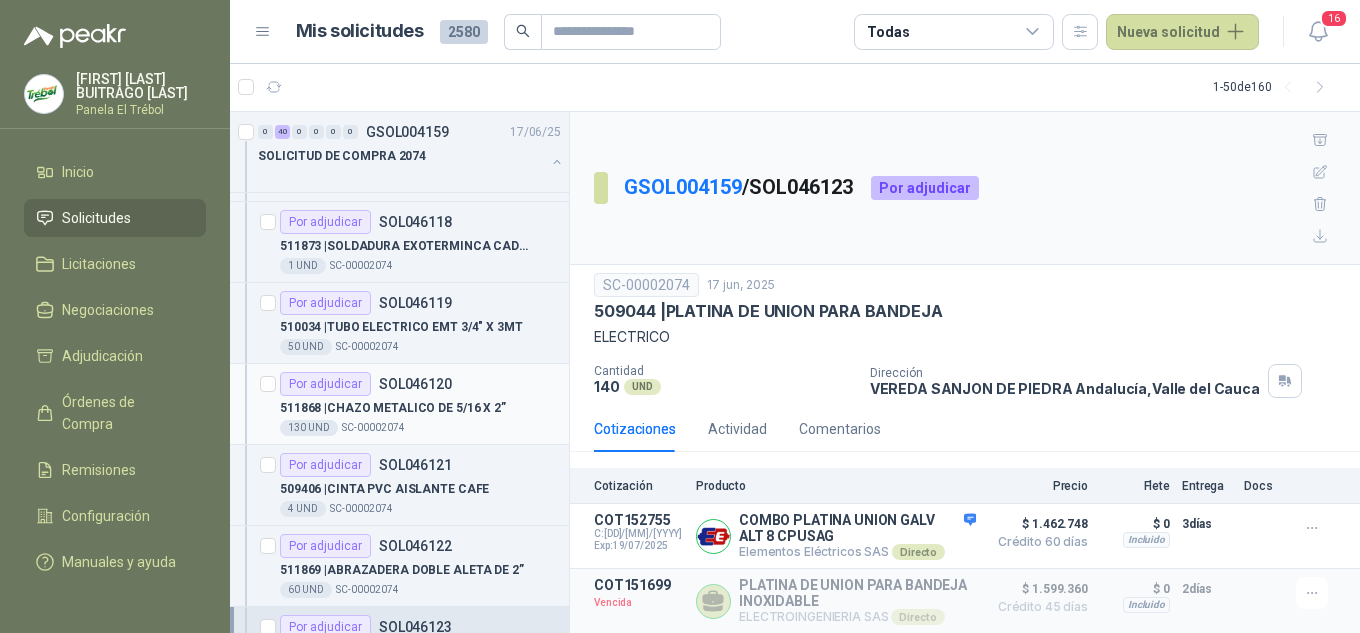 scroll, scrollTop: 3200, scrollLeft: 0, axis: vertical 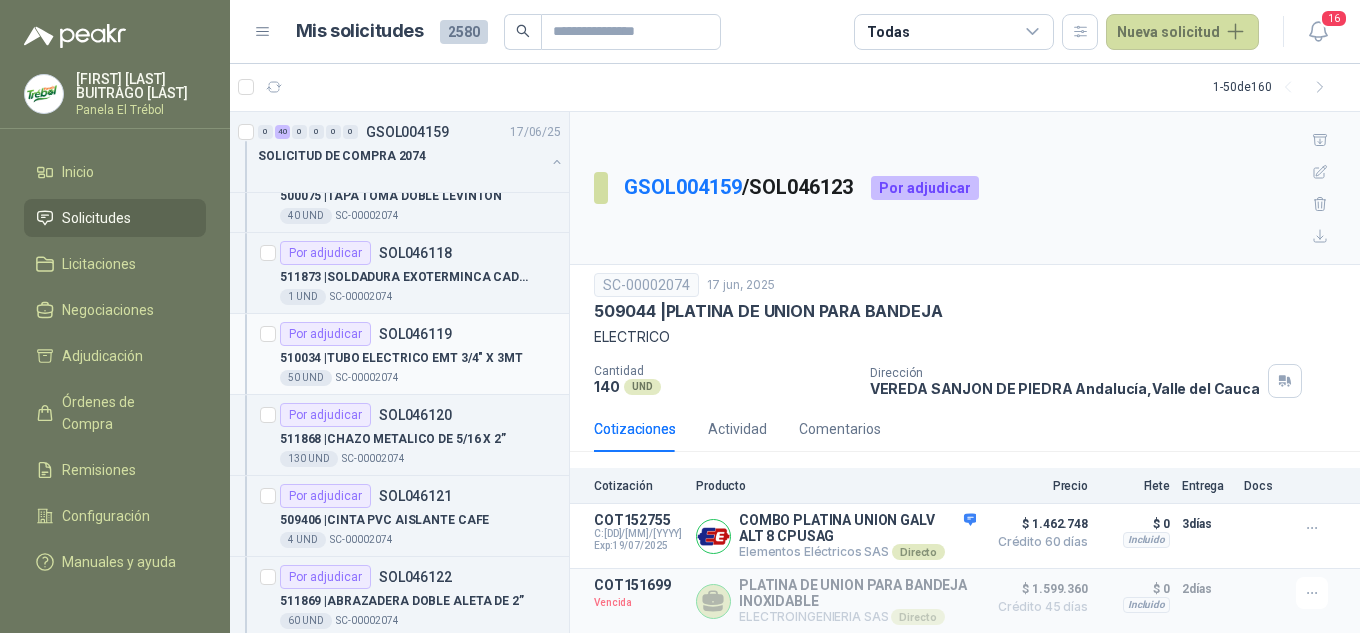 click on "510034 |  TUBO ELECTRICO EMT 3/4" X 3MT" at bounding box center [401, 358] 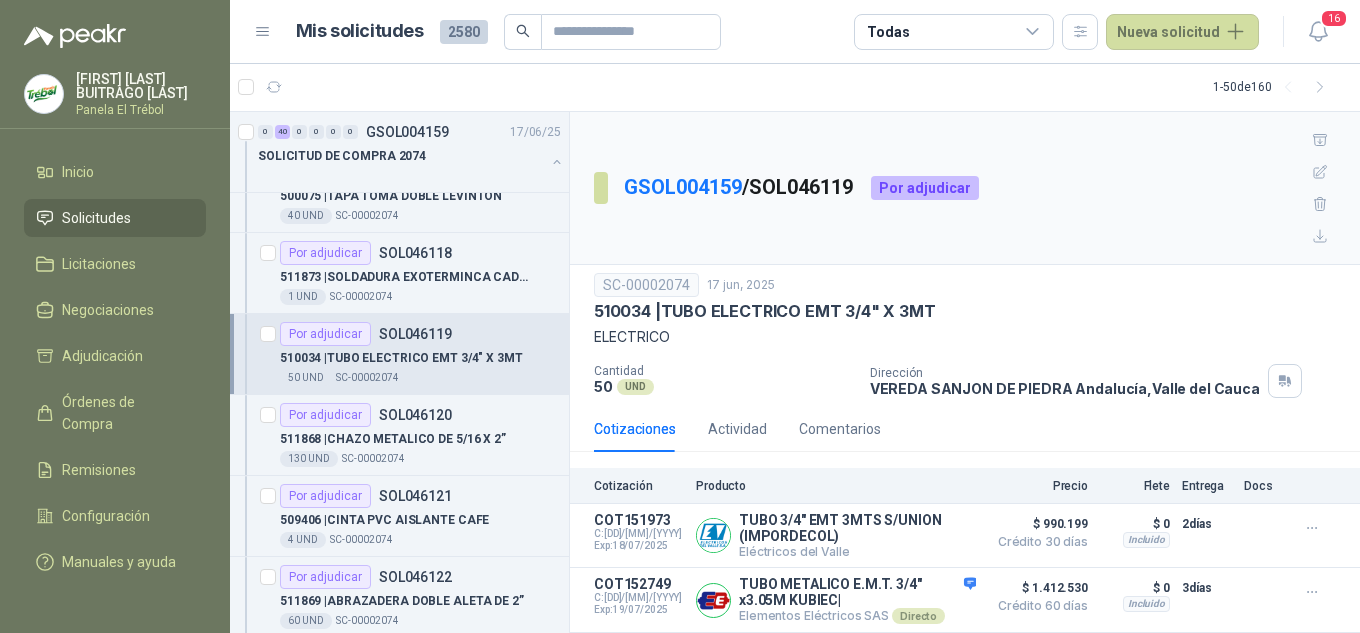 click on "510034 |  TUBO ELECTRICO EMT 3/4" X 3MT" at bounding box center [401, 358] 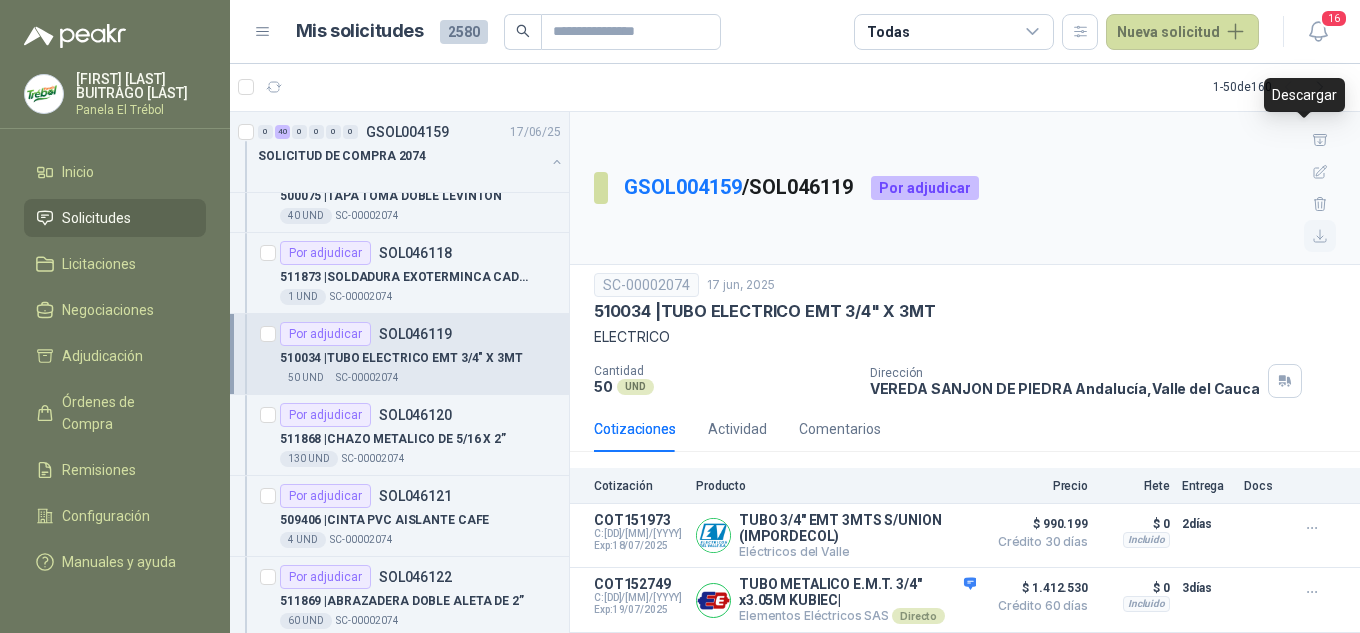 click at bounding box center (1320, 236) 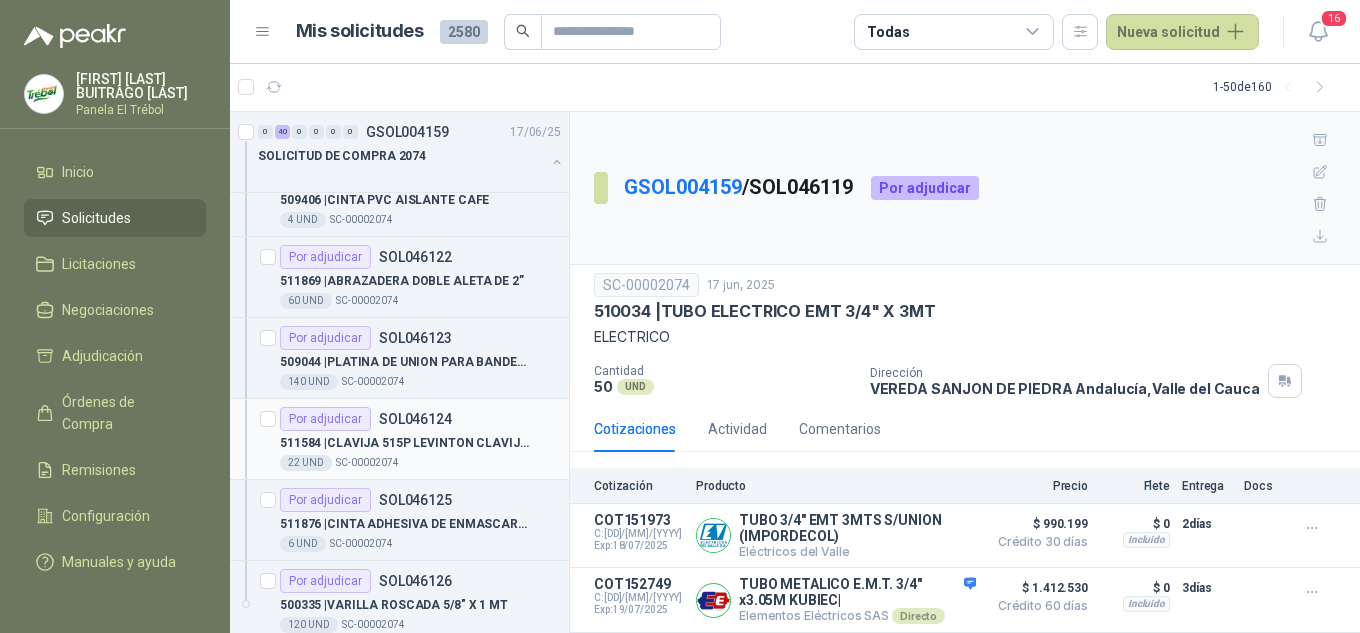 scroll, scrollTop: 3533, scrollLeft: 0, axis: vertical 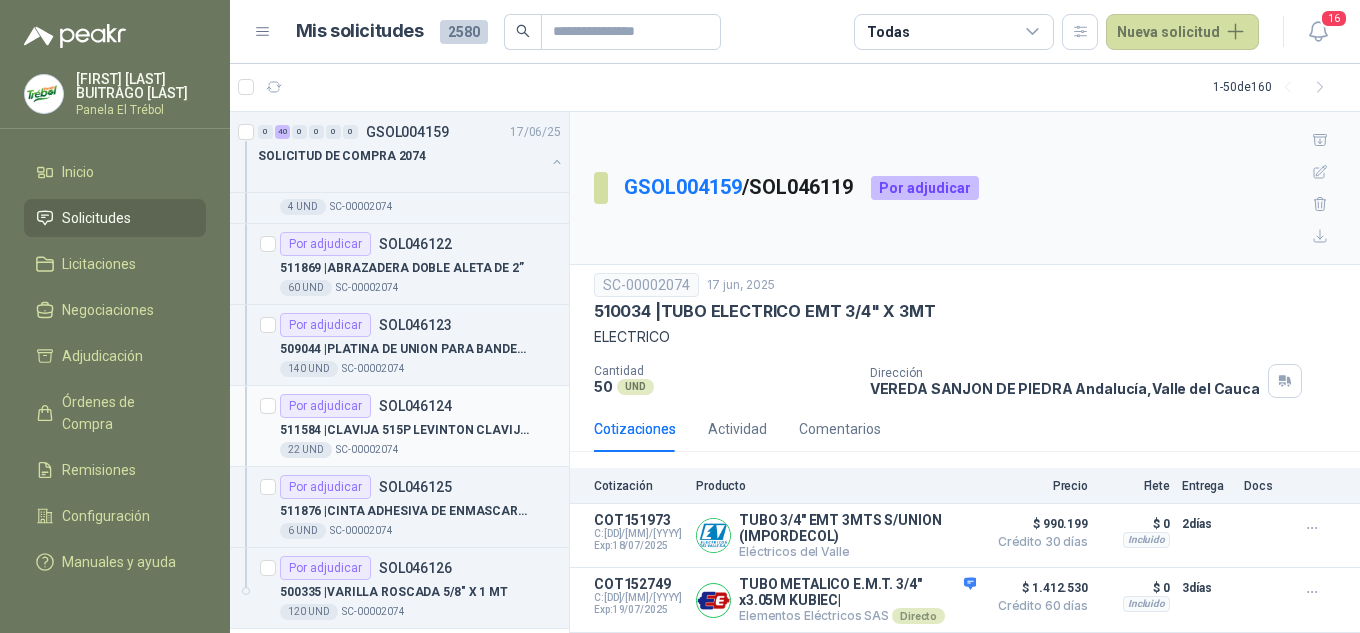 click on "511584 |  CLAVIJA 515P LEVINTON CLAVIJA 2P+3H 125 VAC NEMA 5-15PAMARILLA 15AMP COLOR AMARILLO" at bounding box center (404, 430) 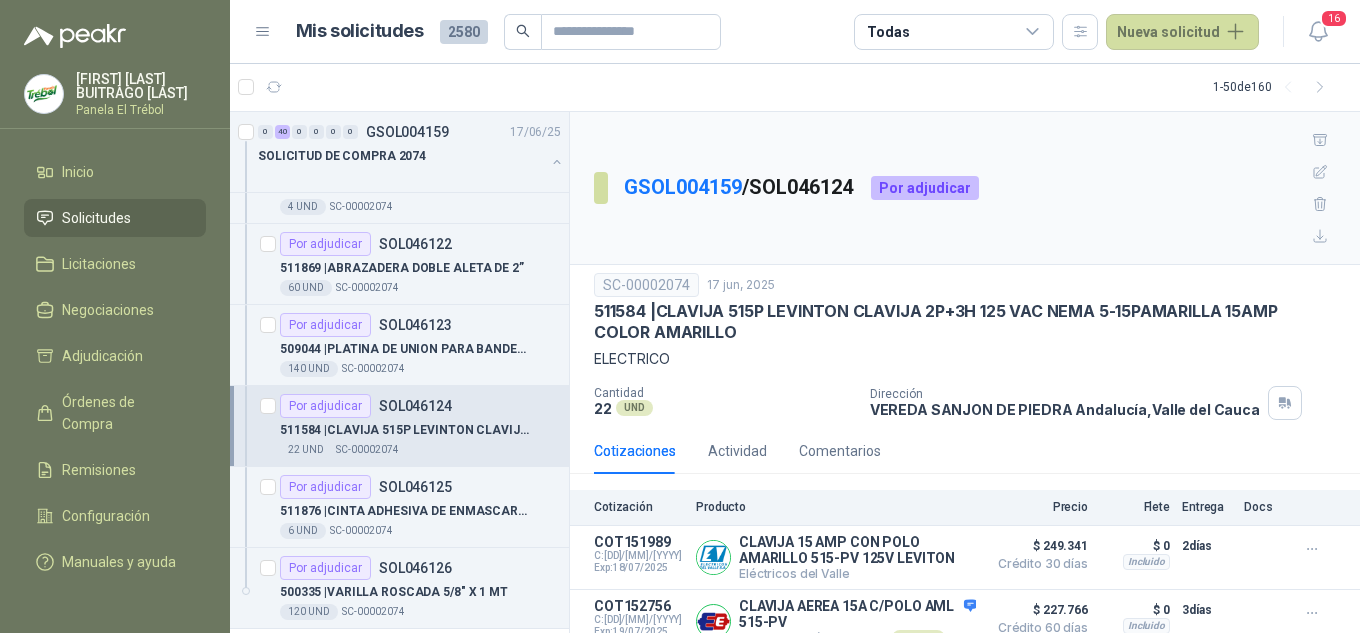 click on "511584 |  CLAVIJA 515P LEVINTON CLAVIJA 2P+3H 125 VAC NEMA 5-15PAMARILLA 15AMP COLOR AMARILLO" at bounding box center (404, 430) 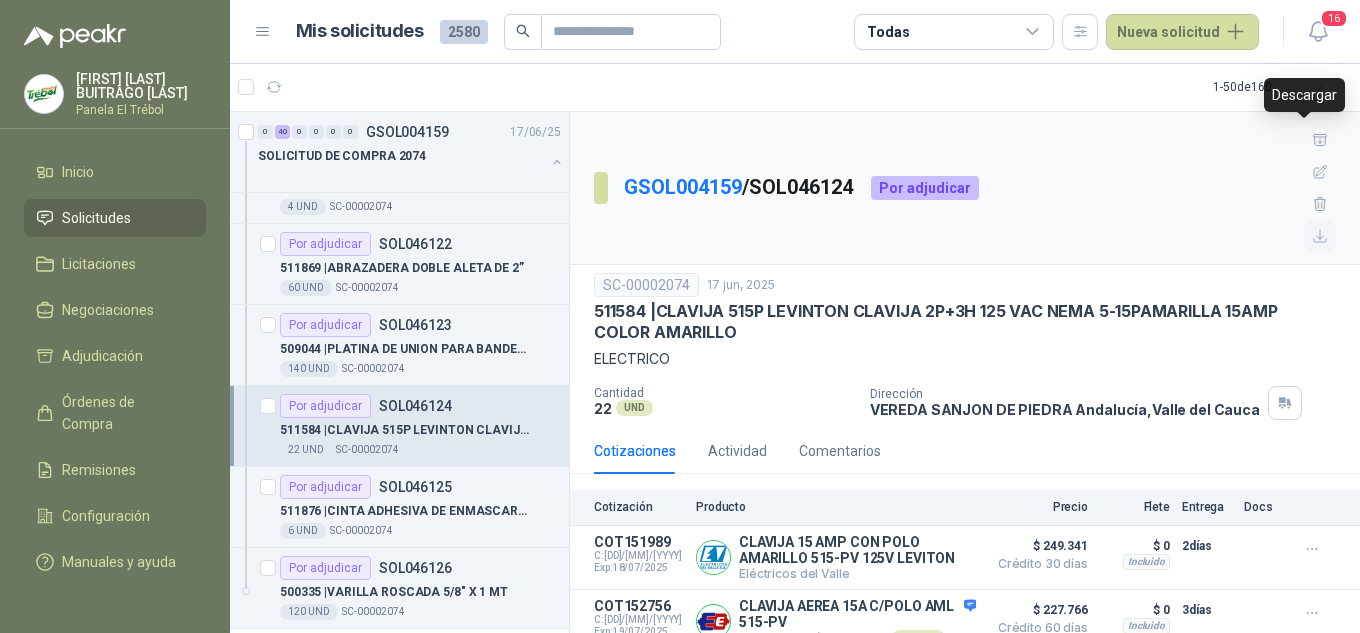 click at bounding box center [1320, 236] 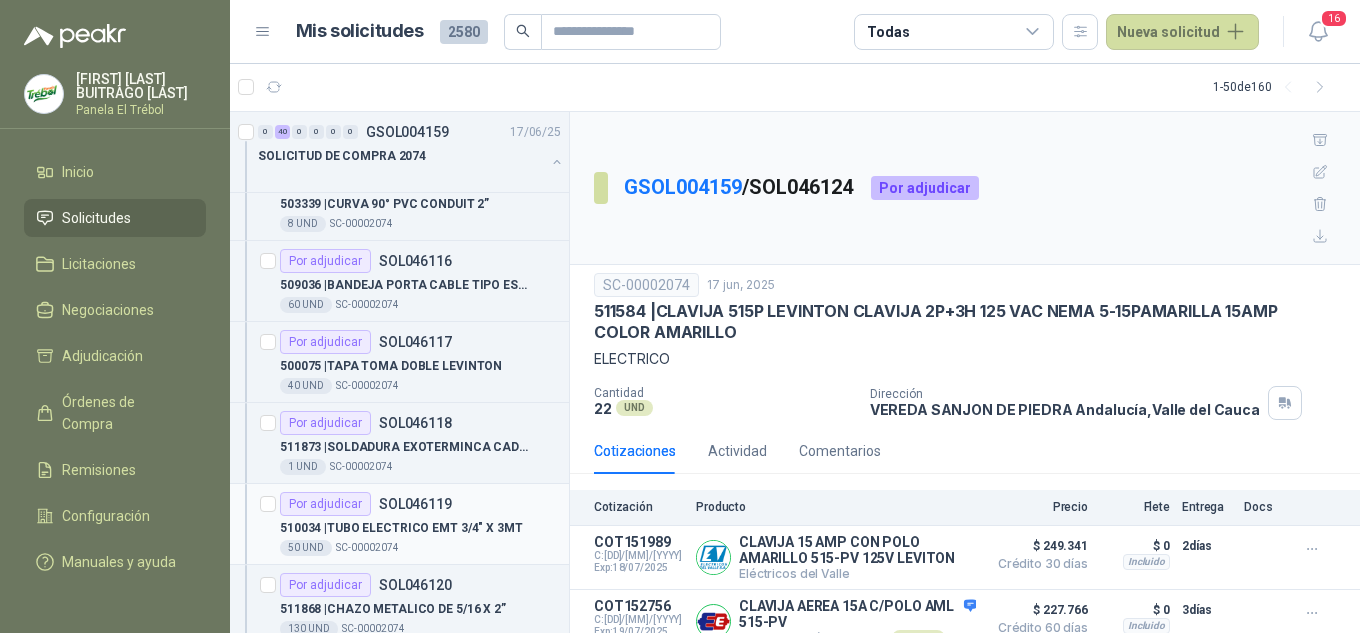 scroll, scrollTop: 3000, scrollLeft: 0, axis: vertical 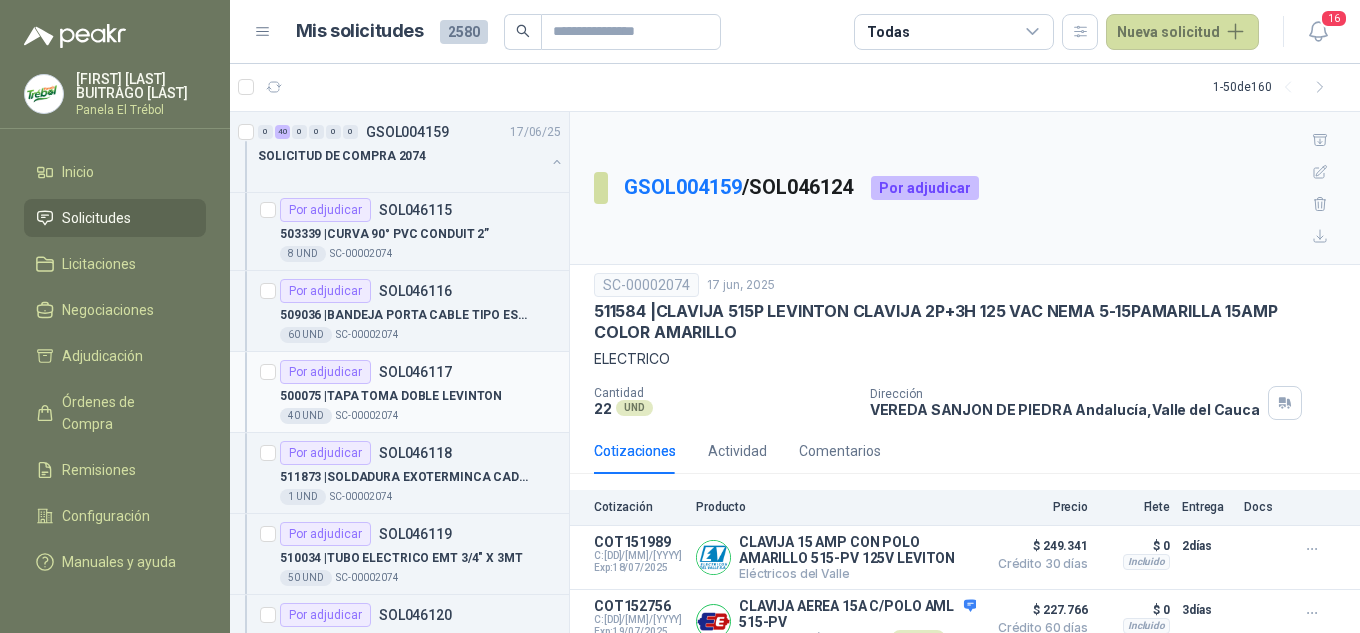 click on "500075 |  TAPA TOMA DOBLE LEVINTON" at bounding box center (391, 396) 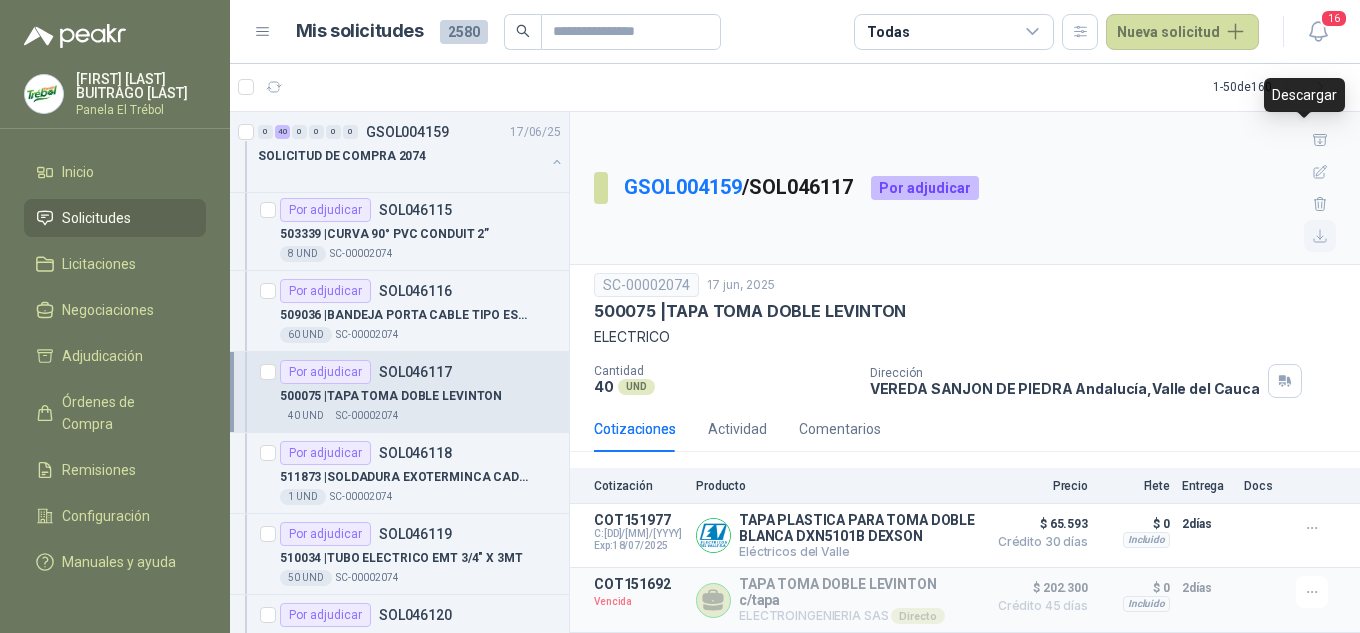 click at bounding box center [1320, 236] 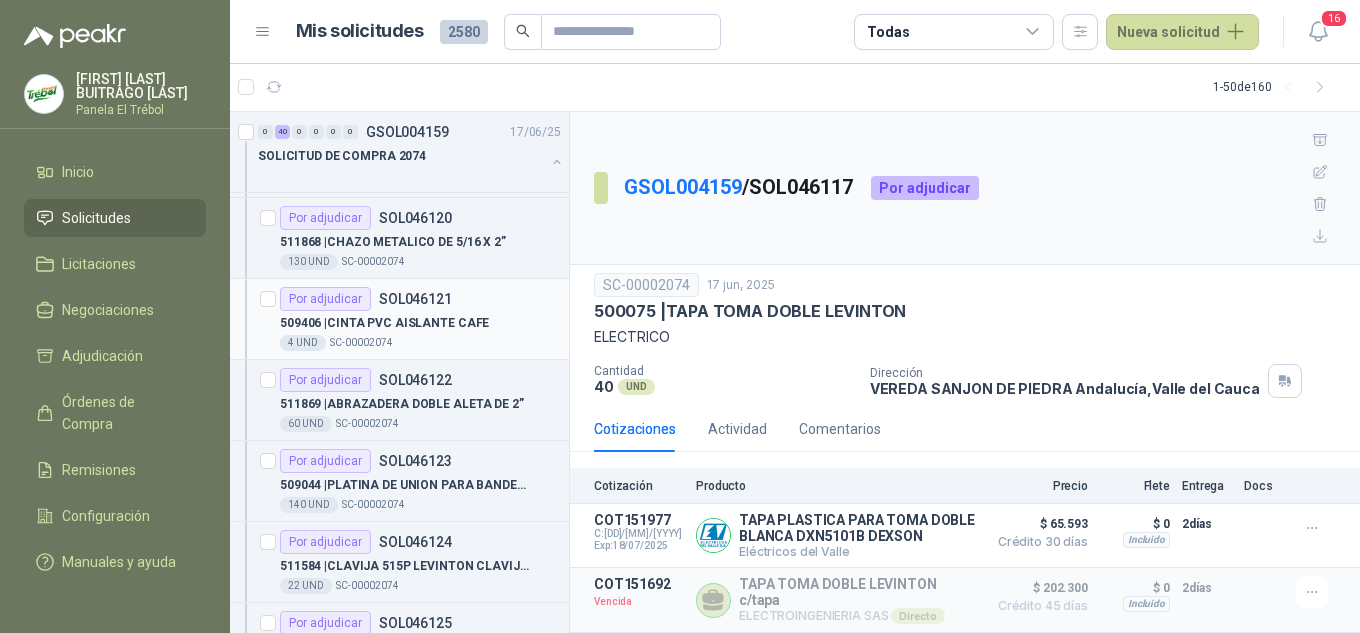 scroll, scrollTop: 3400, scrollLeft: 0, axis: vertical 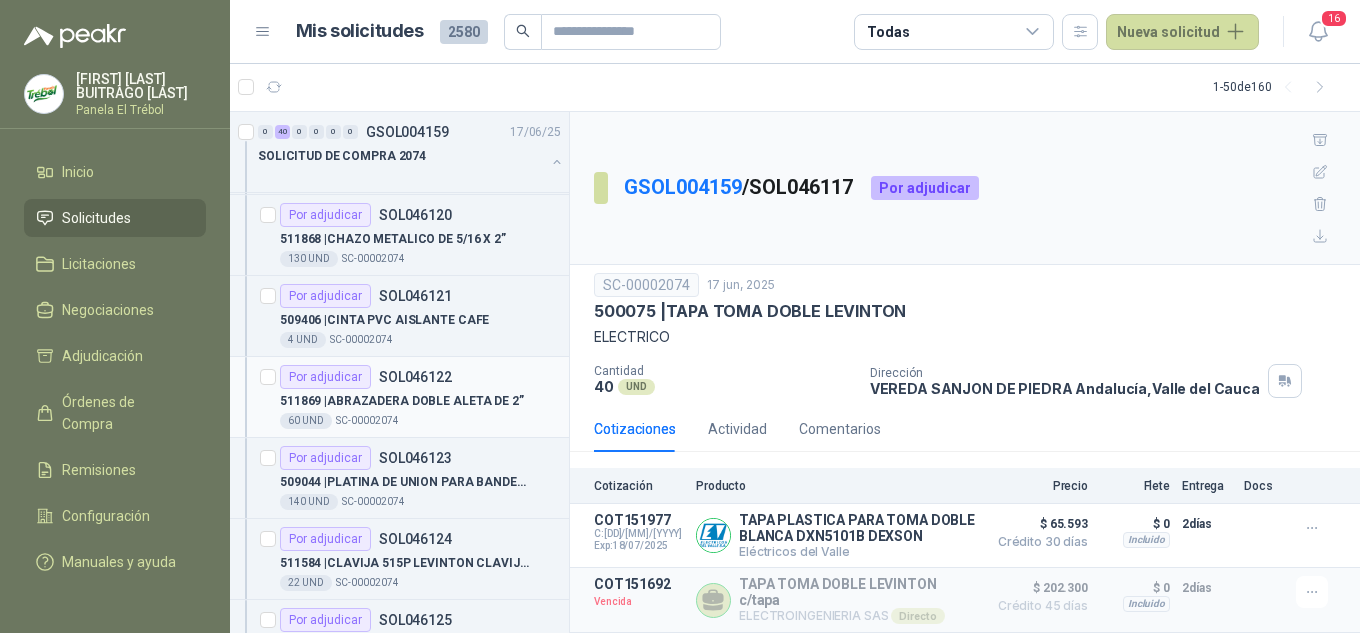 click on "60   UND  SC-00002074" at bounding box center (420, 421) 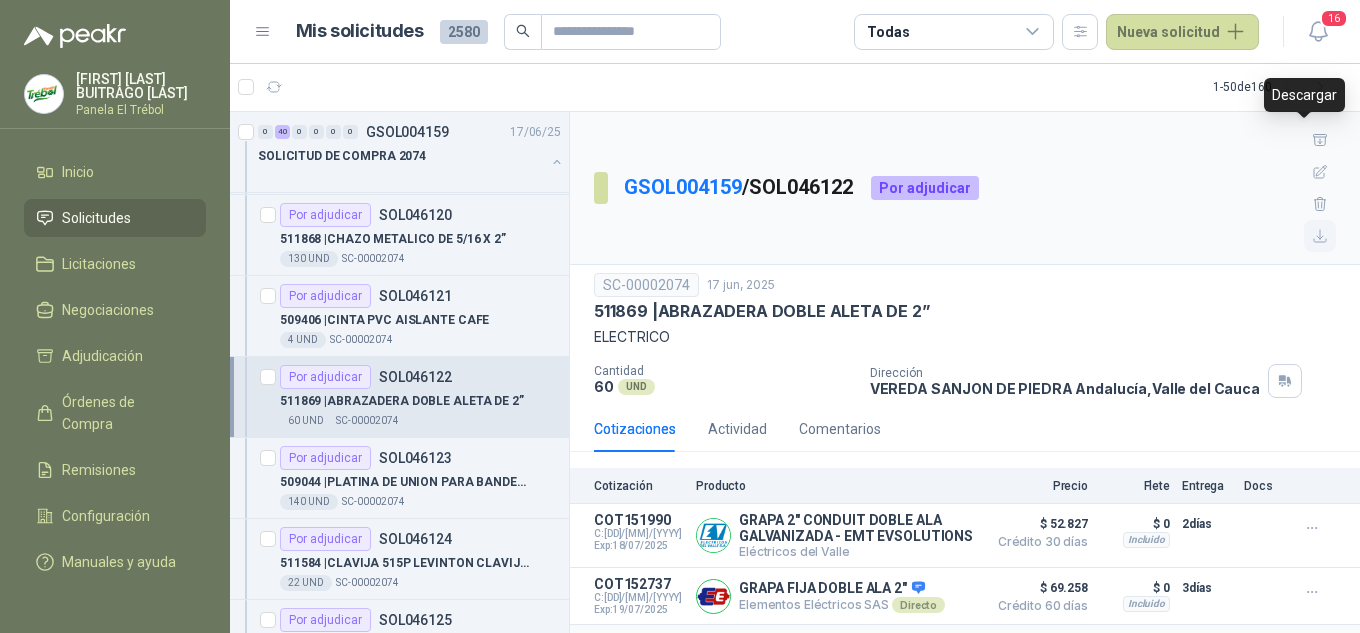 click at bounding box center (1320, 236) 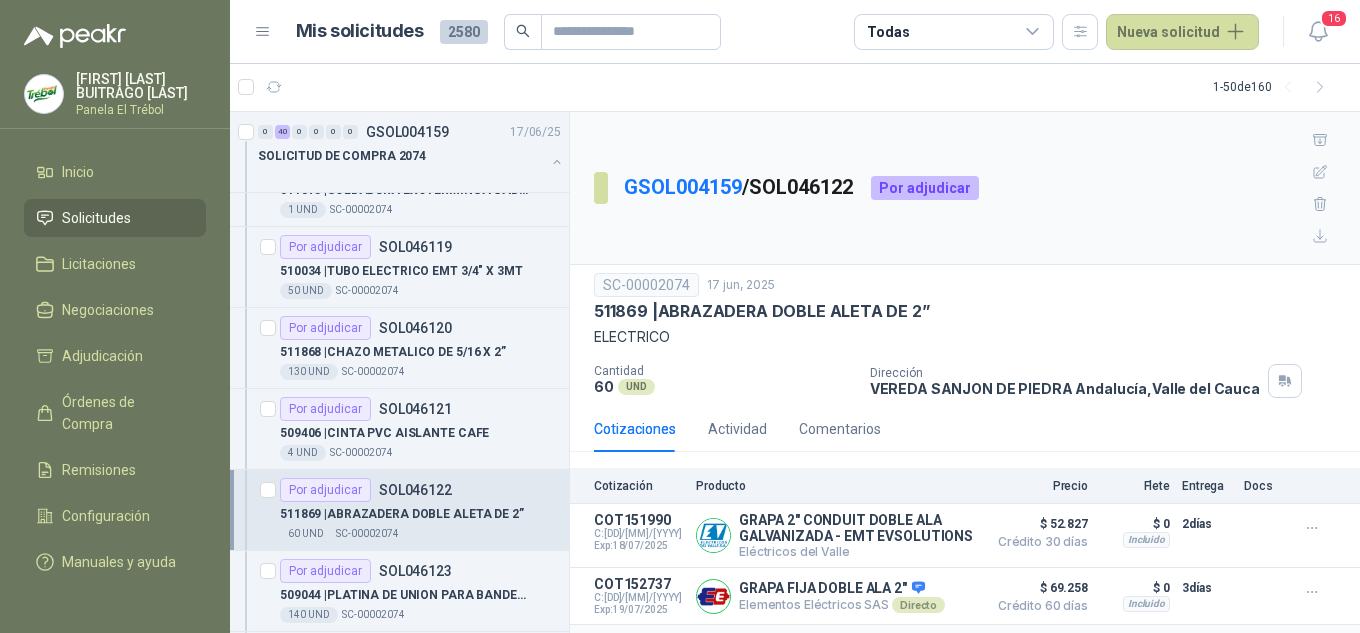 scroll, scrollTop: 3200, scrollLeft: 0, axis: vertical 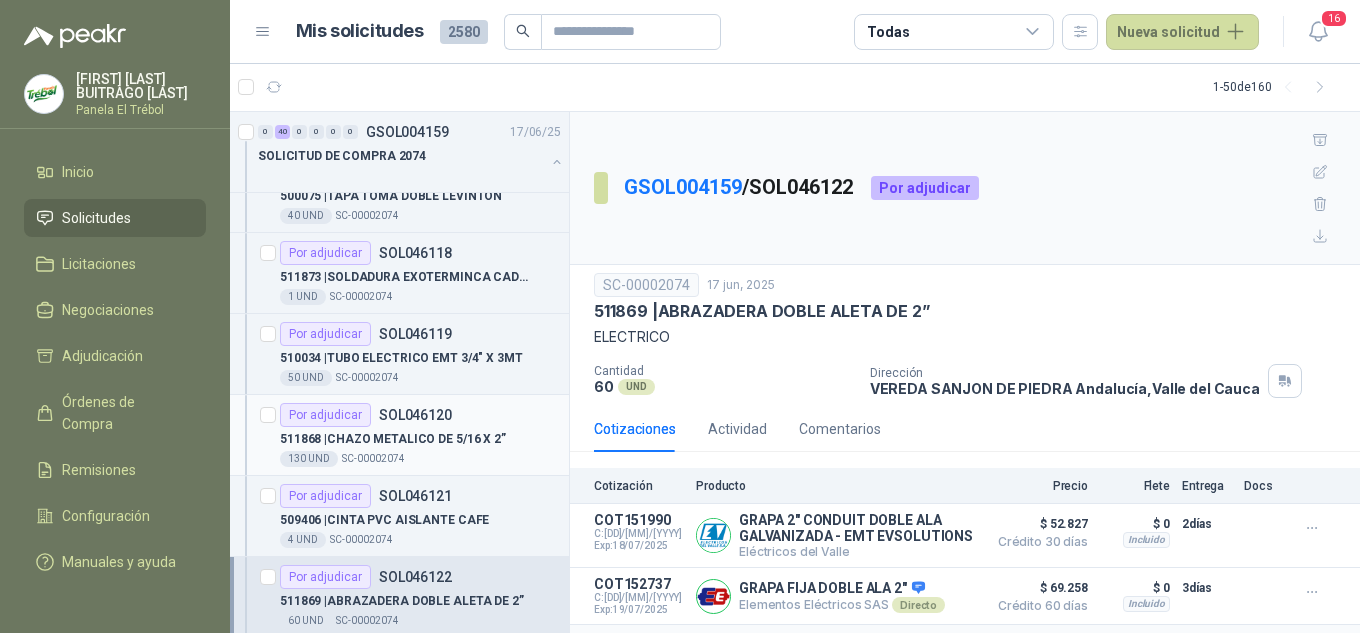 click on "511868 |  CHAZO METALICO DE 5/16 X 2”" at bounding box center [393, 439] 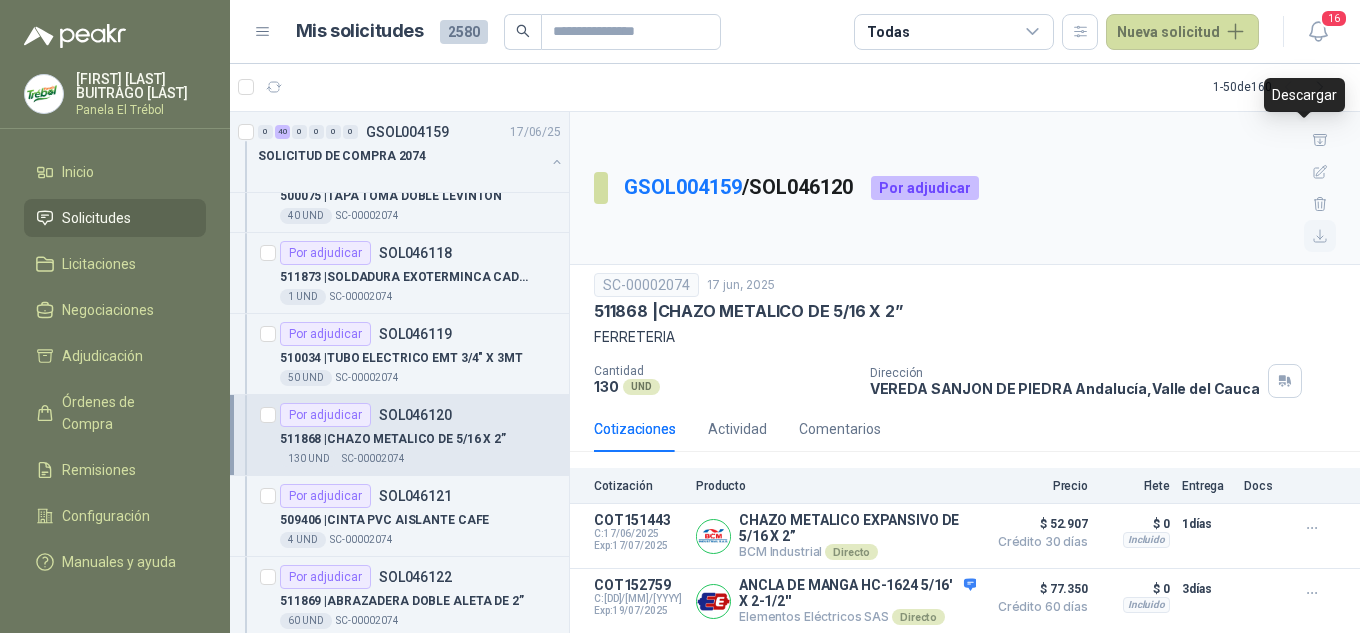 click at bounding box center (1320, 236) 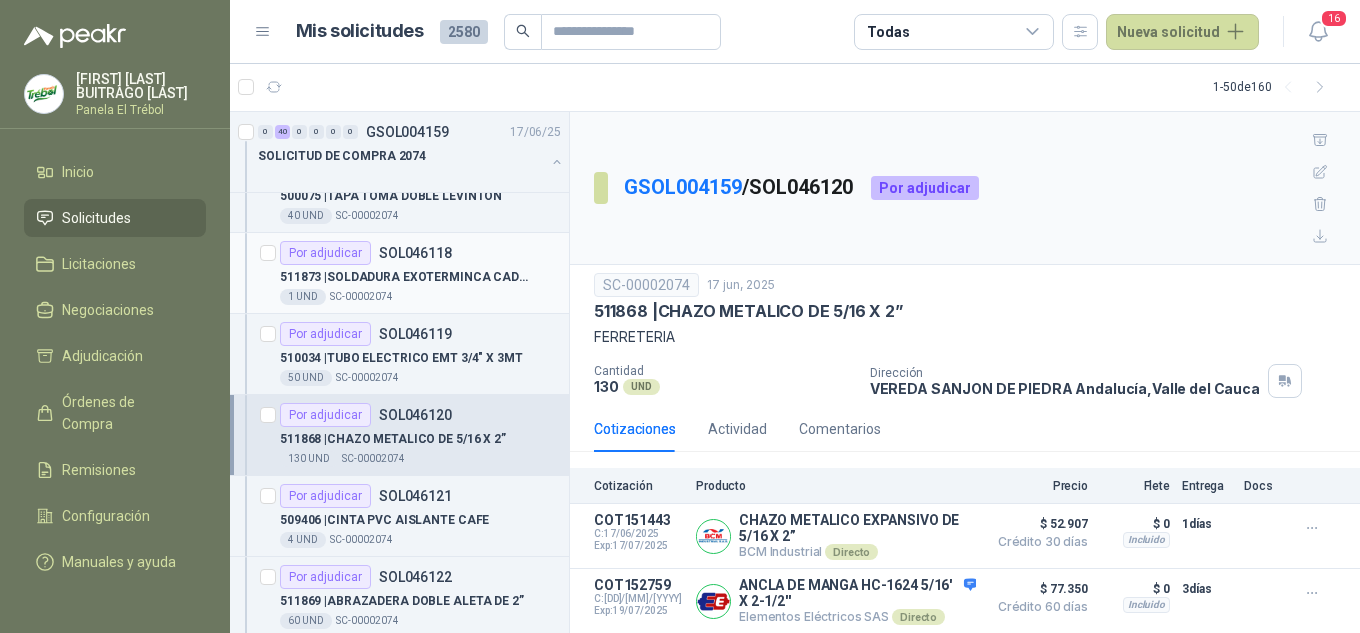 click on "511873 |  SOLDADURA EXOTERMINCA CADWELL X 150 G" at bounding box center (404, 277) 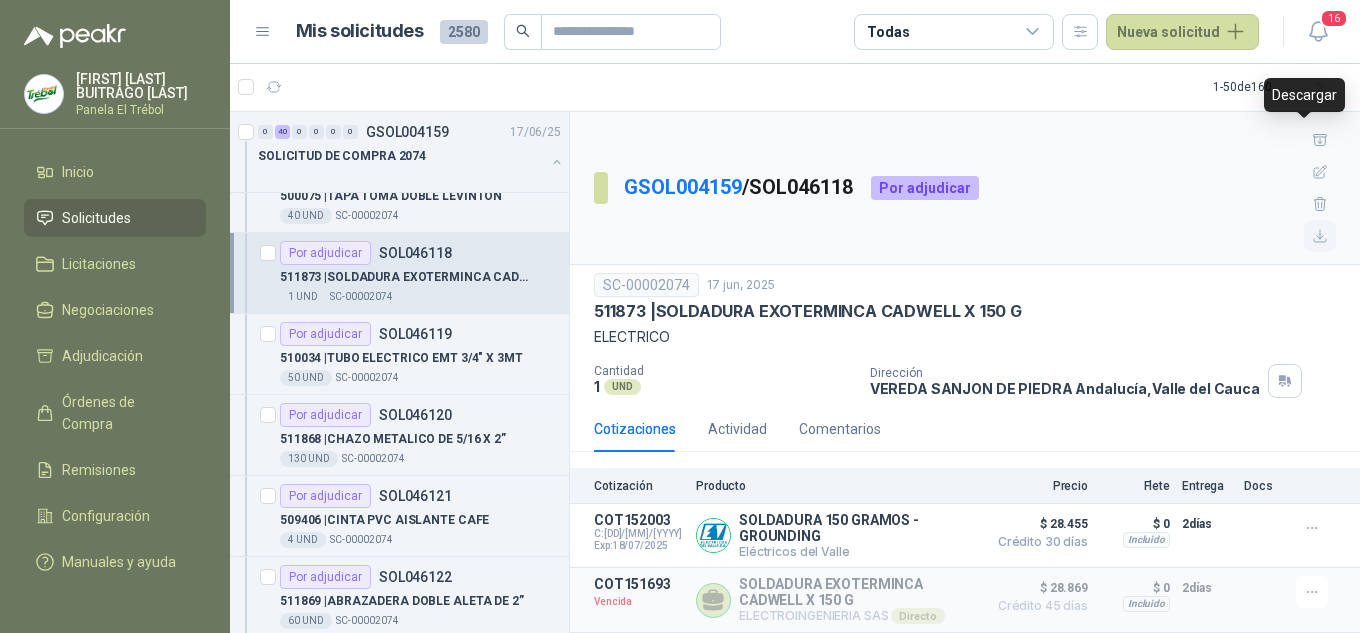 click at bounding box center (1320, 236) 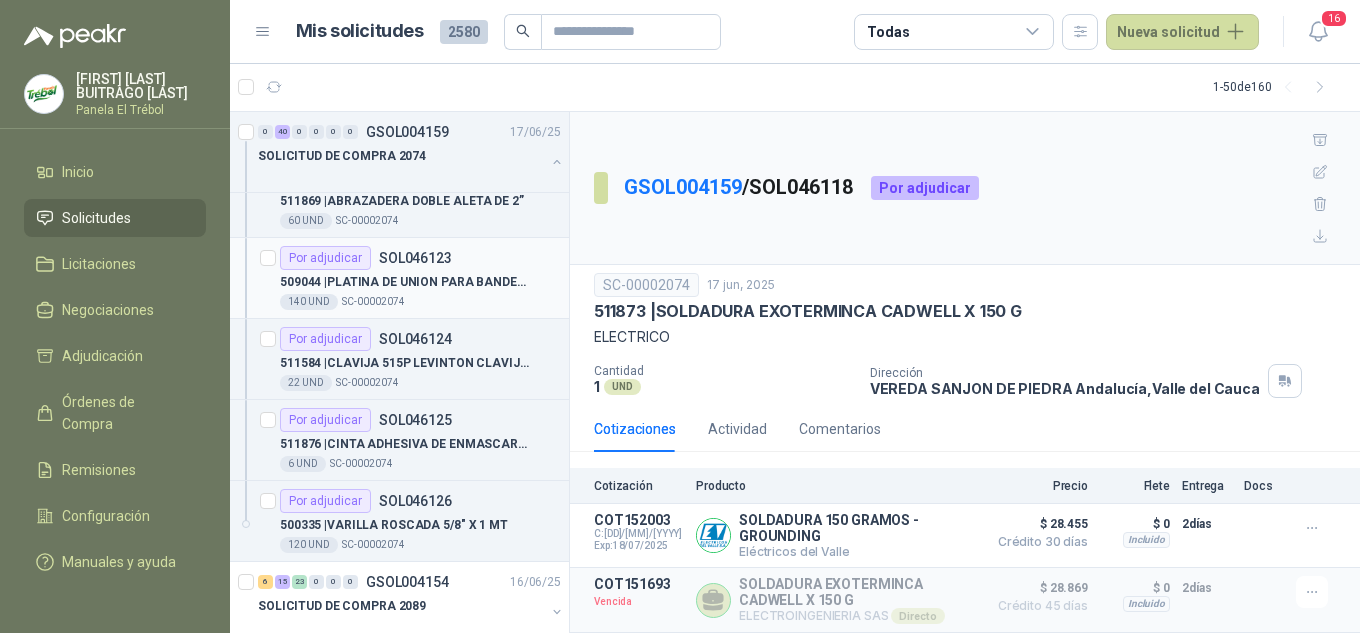 scroll, scrollTop: 3667, scrollLeft: 0, axis: vertical 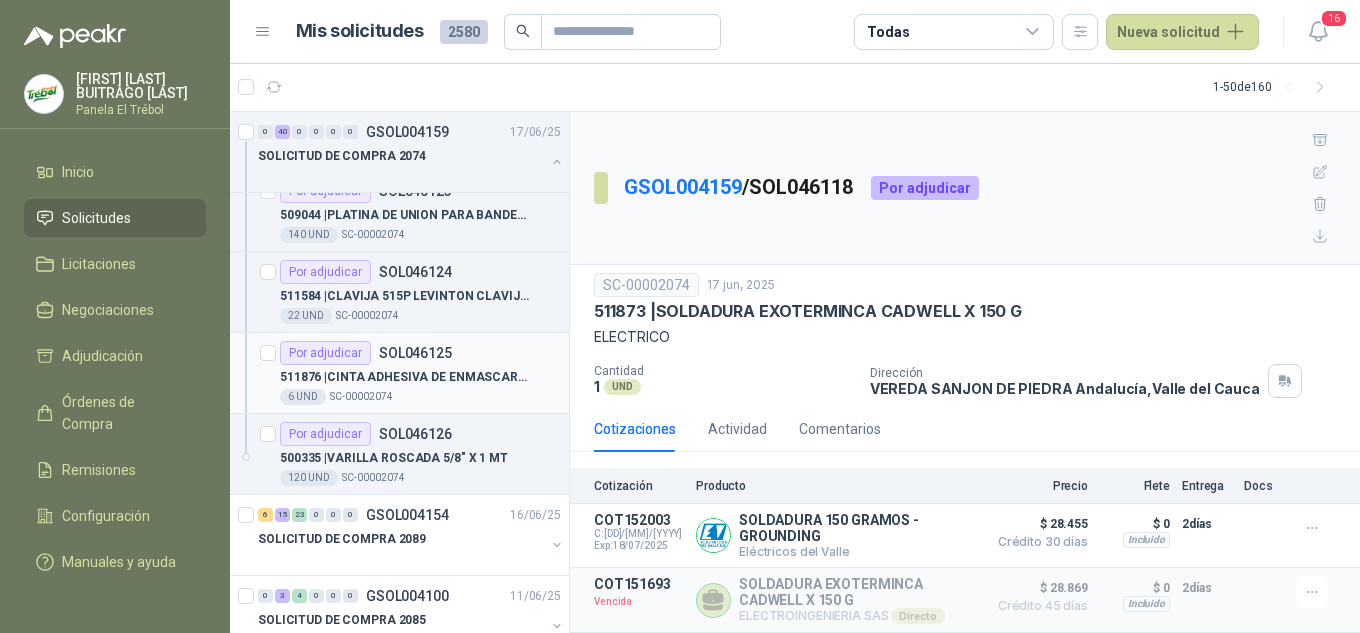 click on "511876 |  CINTA ADHESIVA DE ENMASCARAR 2” X 50 MNARANJA PARA MARCAR TUBERIA ELECTRICA" at bounding box center [404, 377] 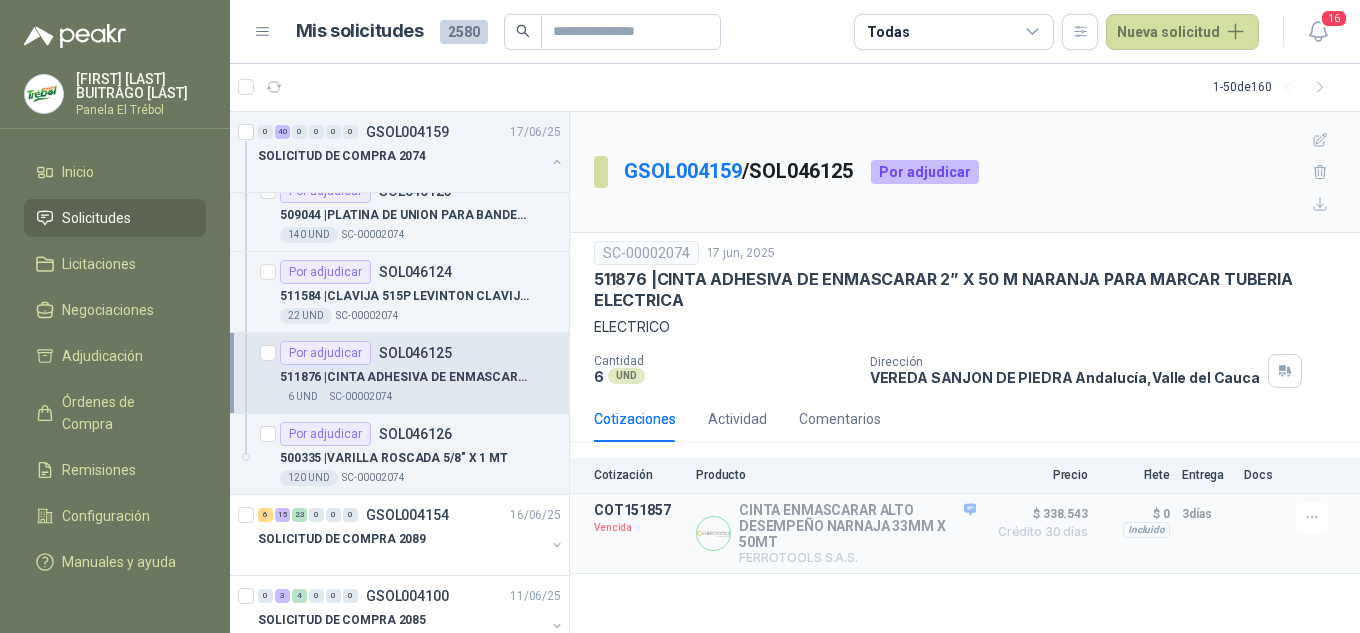 click on "6   UND  SC-00002074" at bounding box center (420, 397) 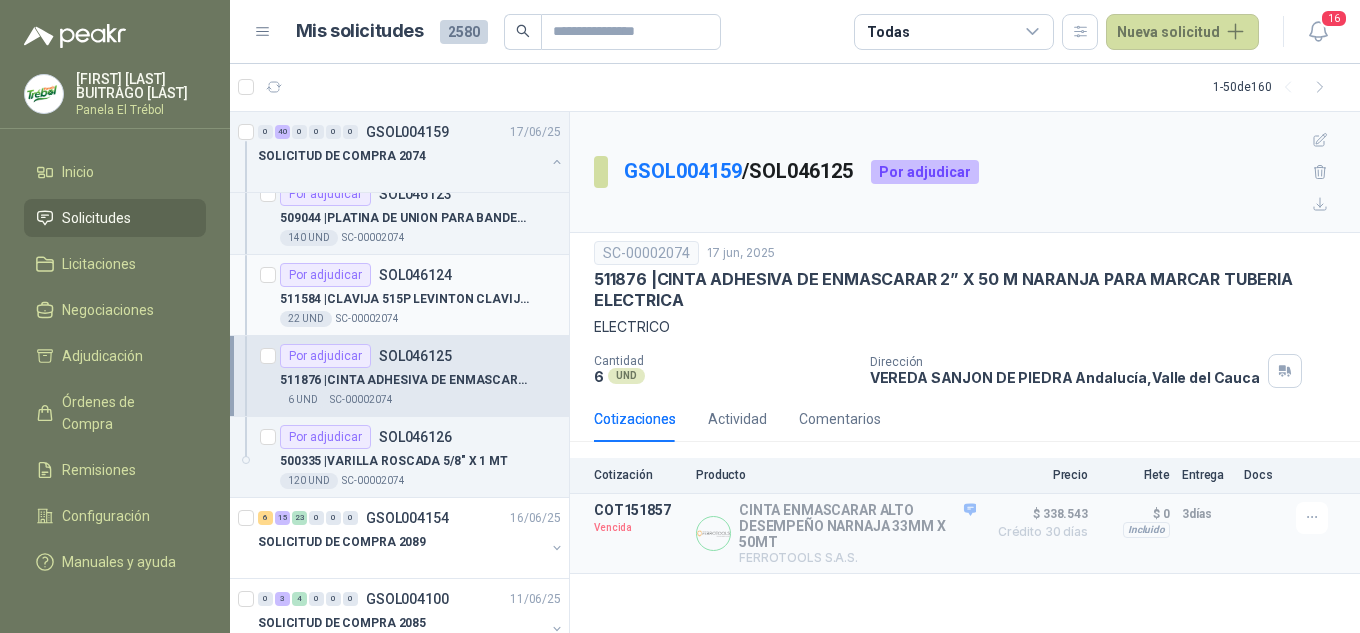 scroll, scrollTop: 3667, scrollLeft: 0, axis: vertical 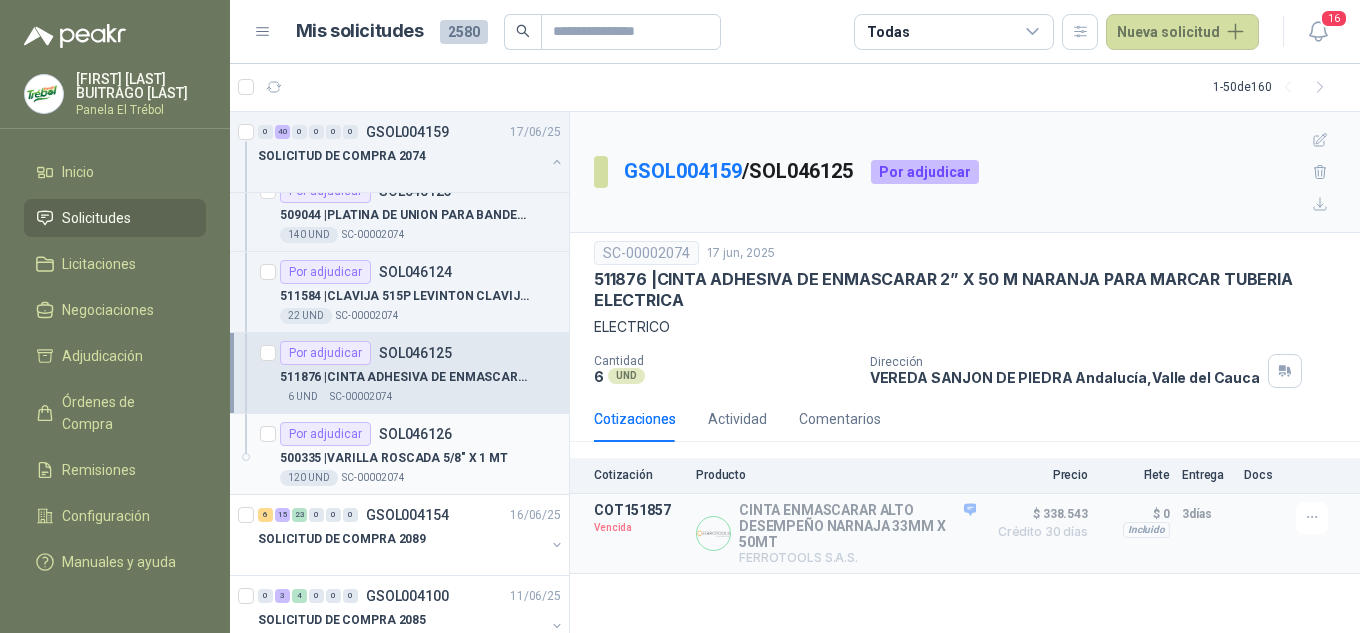 click on "500335 |  VARILLA ROSCADA 5/8" X 1 MT" at bounding box center (394, 458) 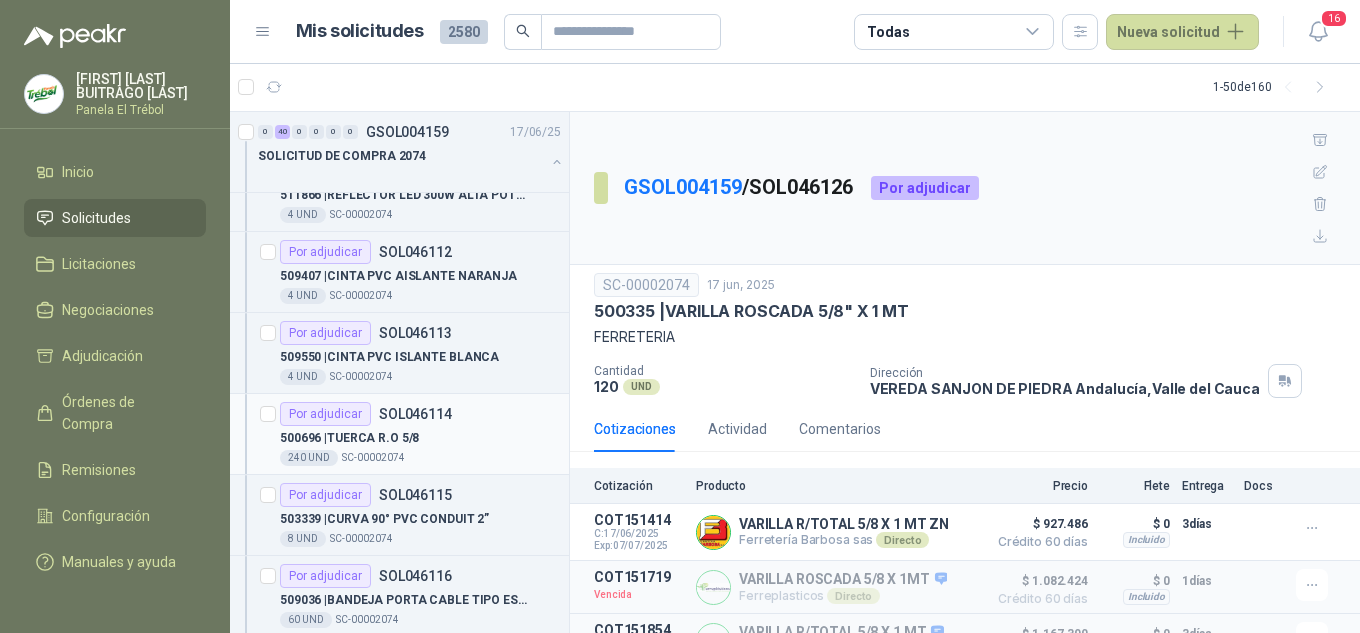 scroll, scrollTop: 2800, scrollLeft: 0, axis: vertical 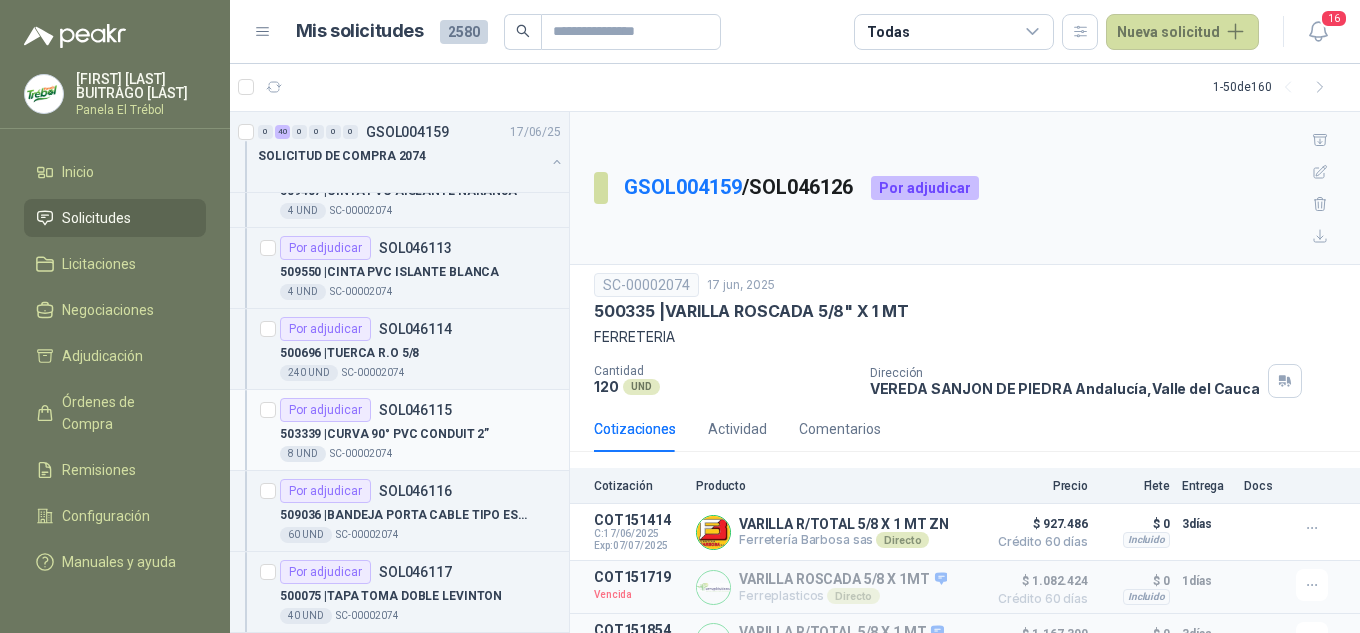 click on "503339 |  CURVA 90° PVC CONDUIT 2”" at bounding box center [384, 434] 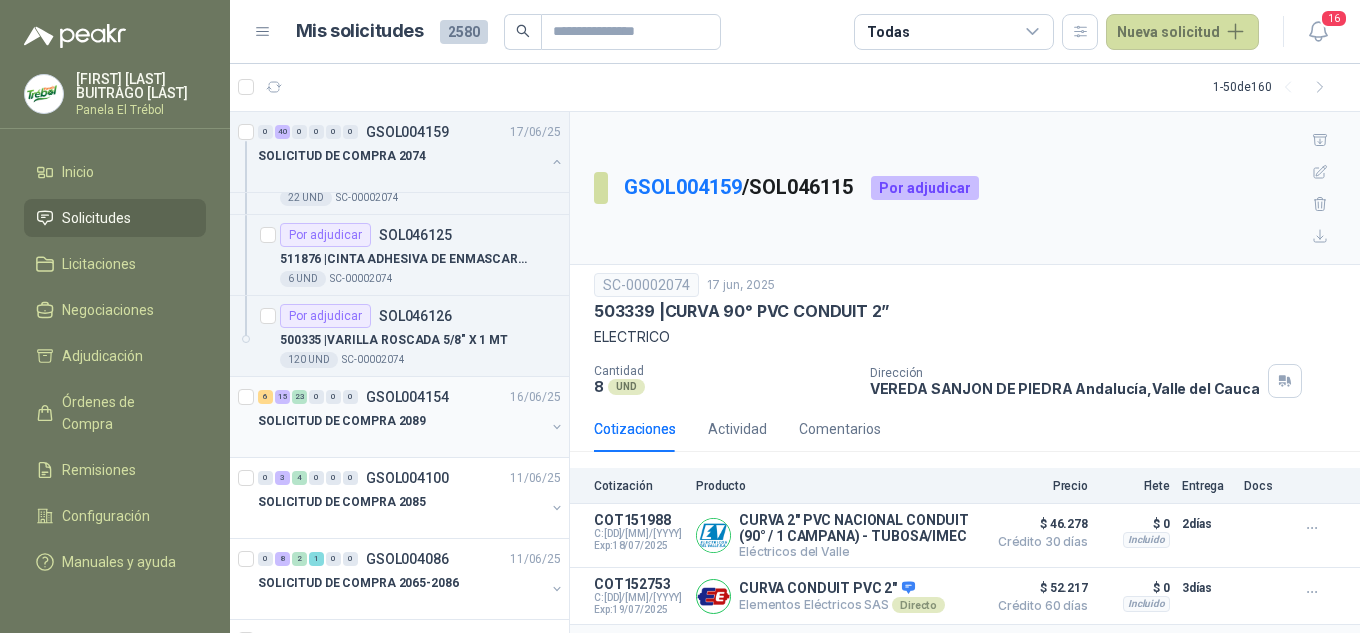scroll, scrollTop: 3800, scrollLeft: 0, axis: vertical 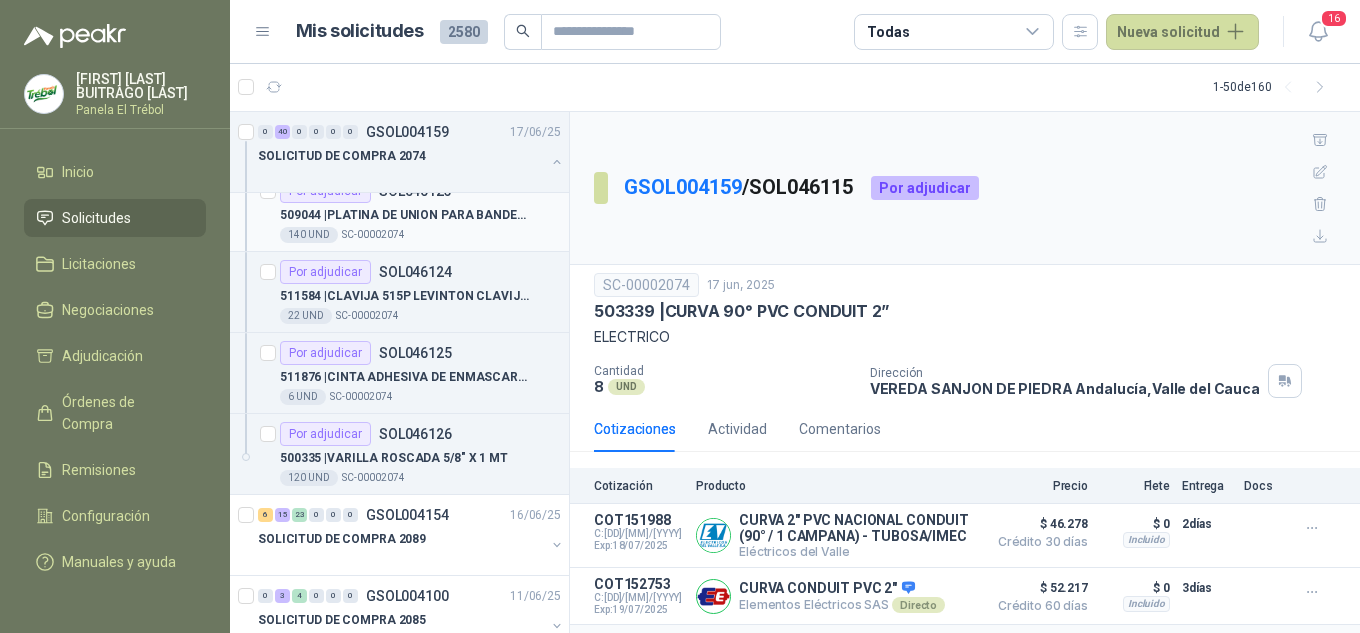 click on "509044 |  PLATINA DE UNION PARA BANDEJA" at bounding box center [420, 215] 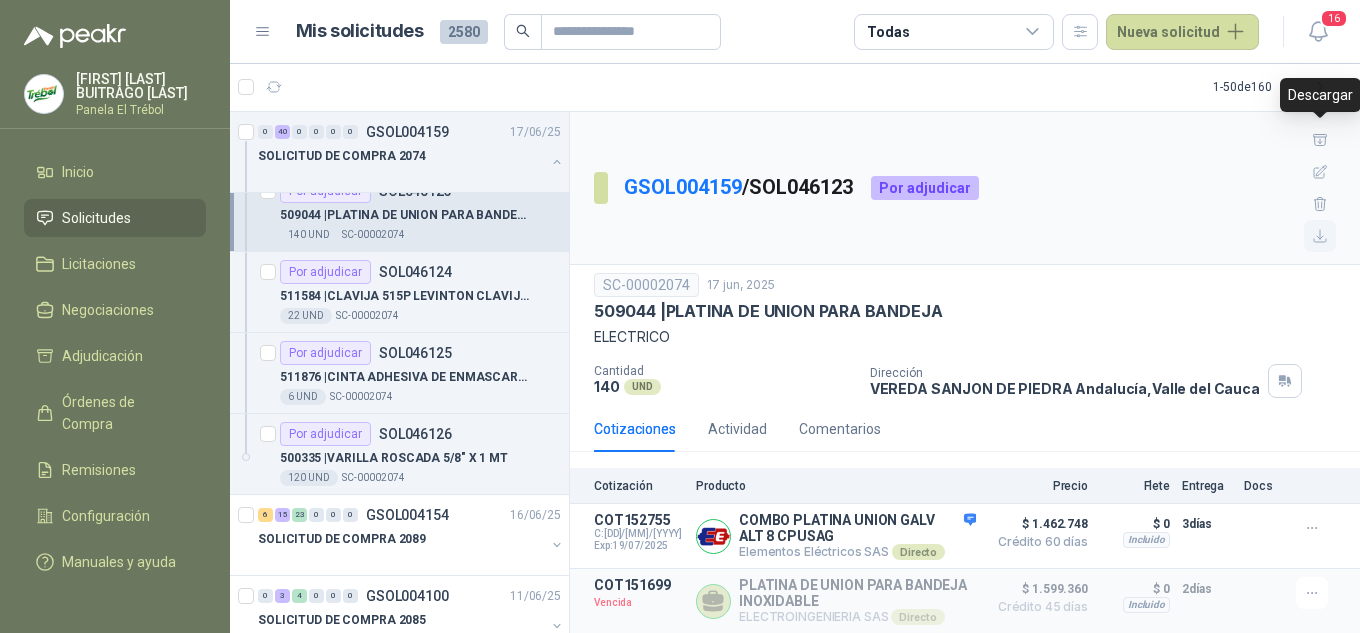 click at bounding box center [1320, 236] 